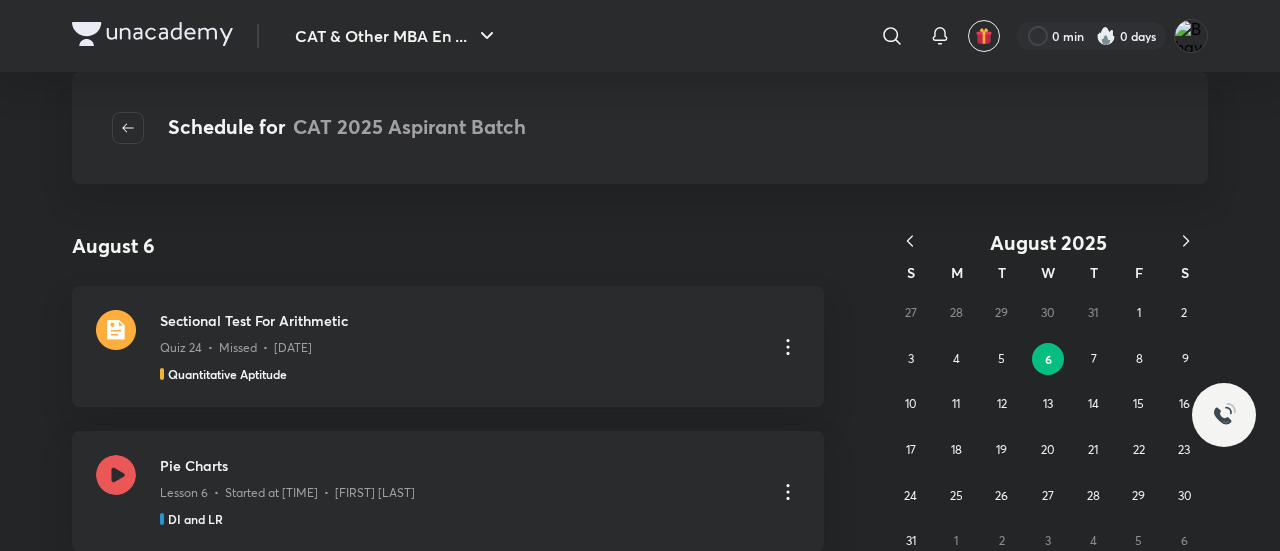click at bounding box center [152, 34] 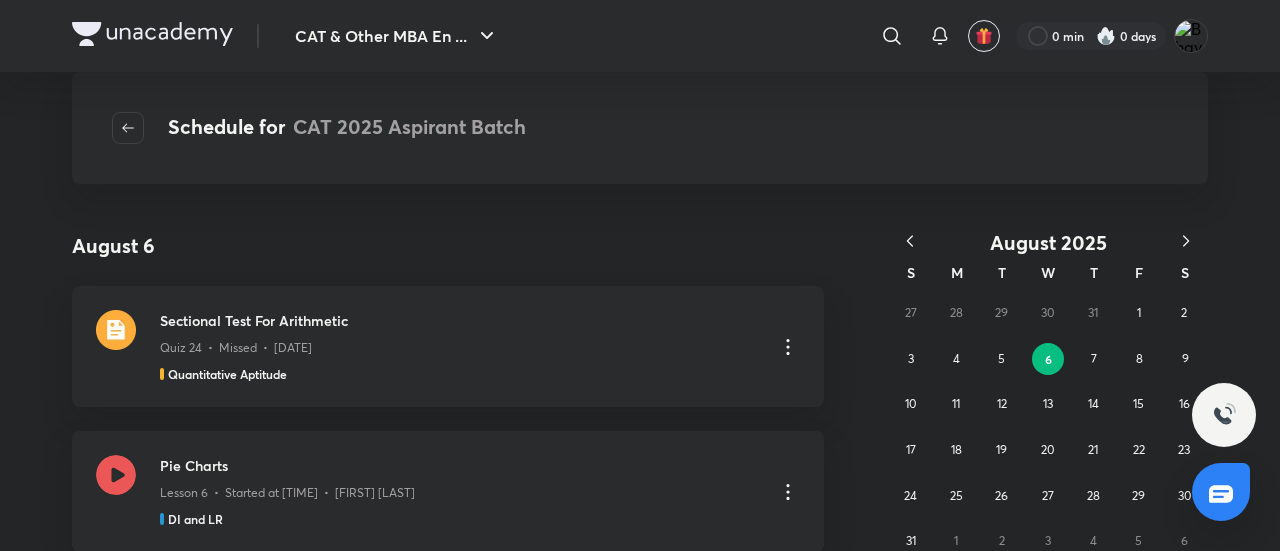 scroll, scrollTop: 0, scrollLeft: 0, axis: both 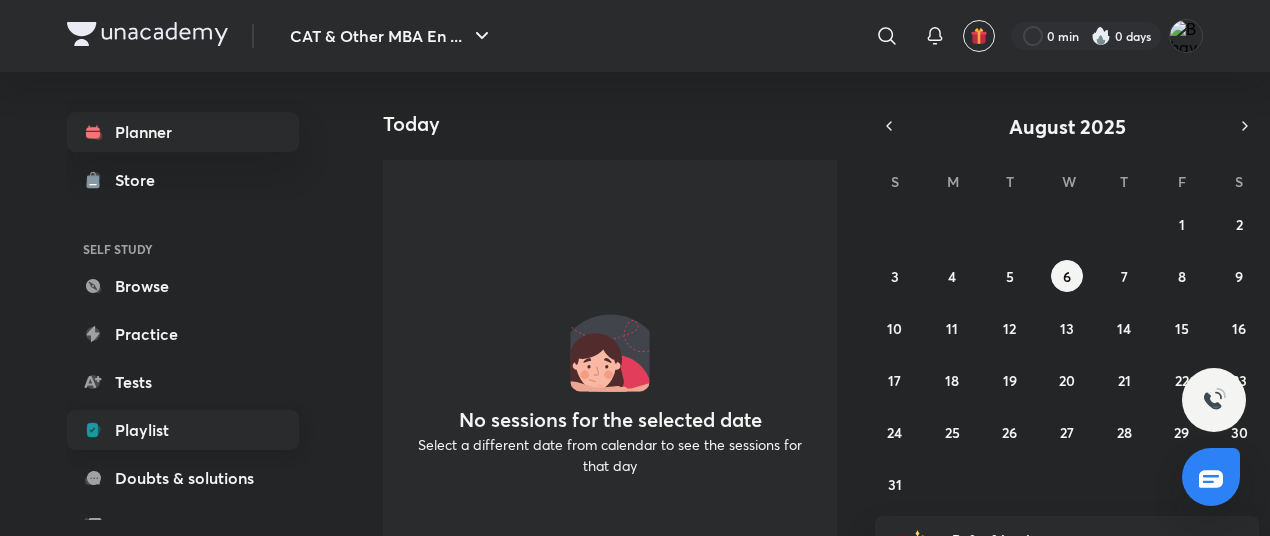 click on "Playlist" at bounding box center (183, 430) 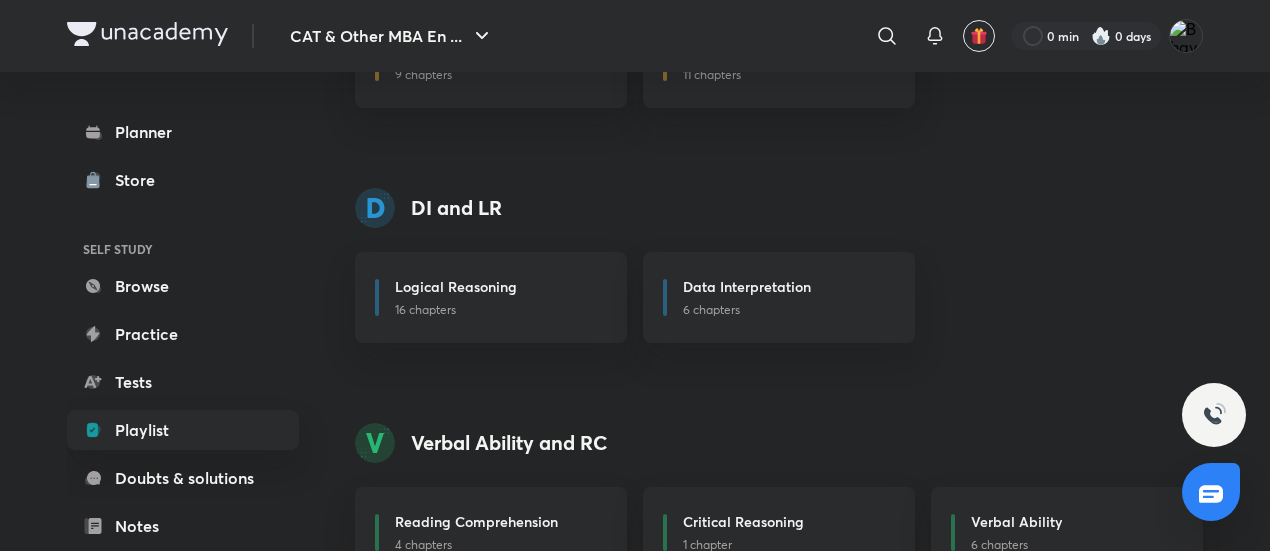 scroll, scrollTop: 378, scrollLeft: 0, axis: vertical 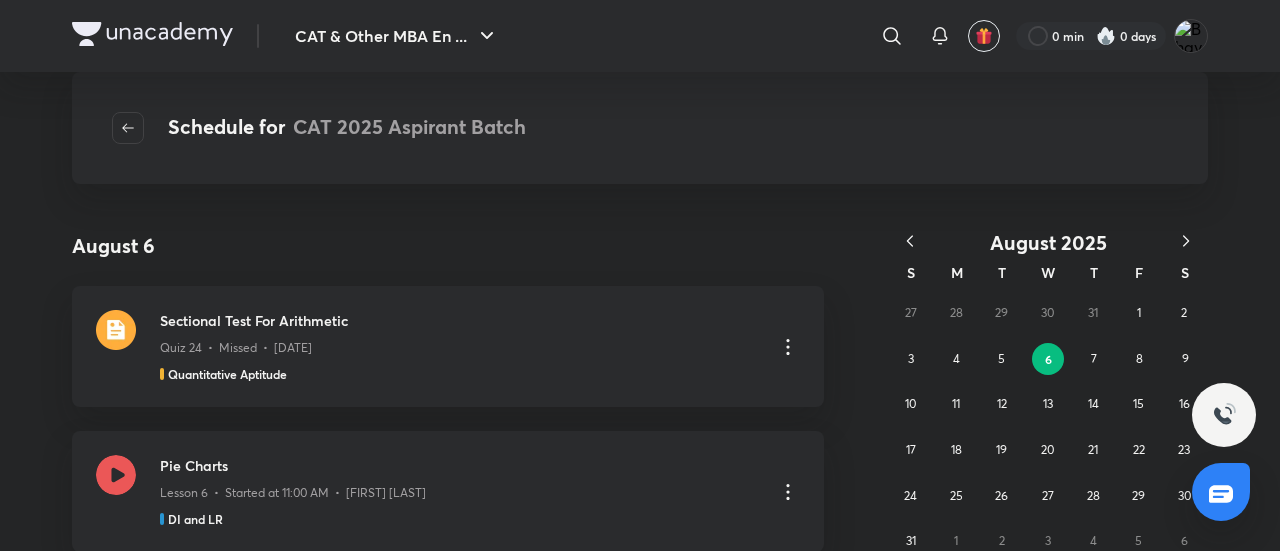 click at bounding box center (152, 34) 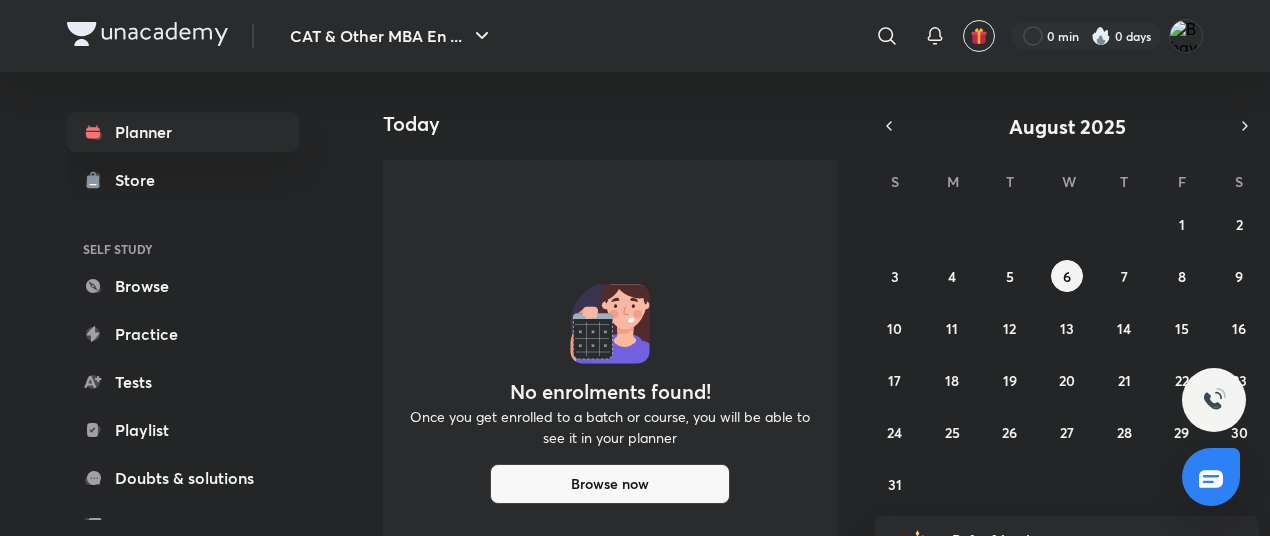 click on "Playlist" at bounding box center [183, 430] 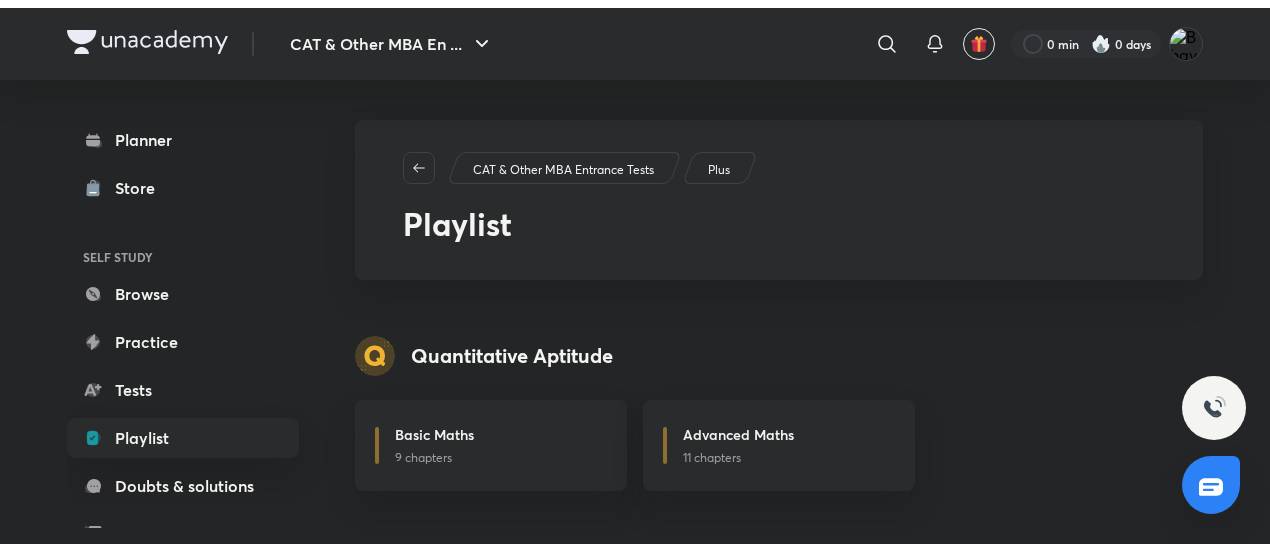 scroll, scrollTop: 0, scrollLeft: 0, axis: both 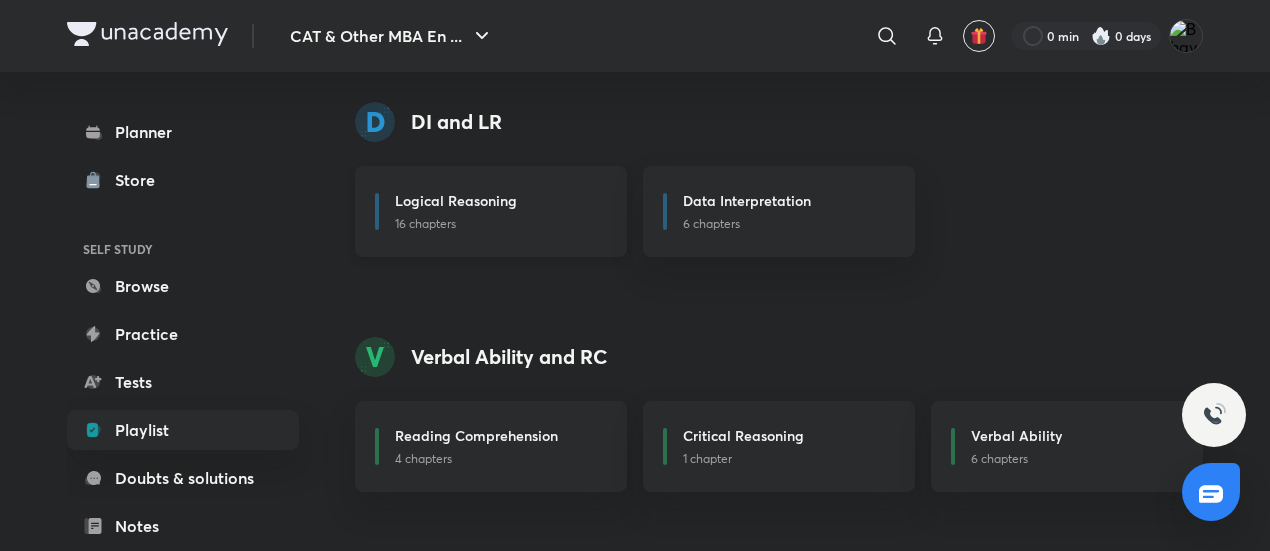 click on "Logical Reasoning" at bounding box center (456, 200) 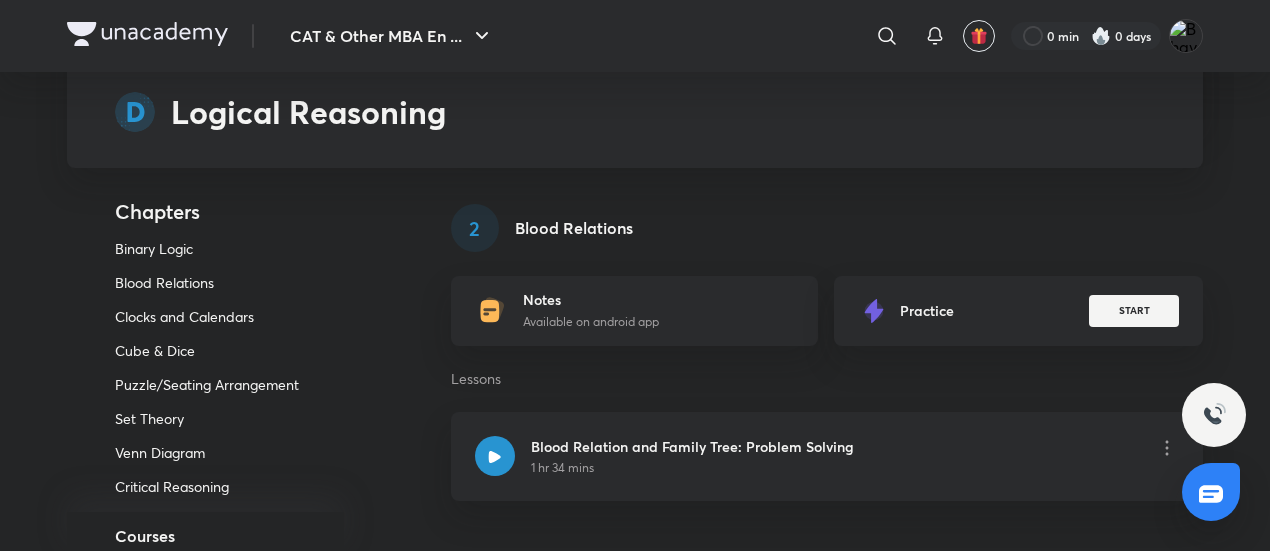 scroll, scrollTop: 608, scrollLeft: 0, axis: vertical 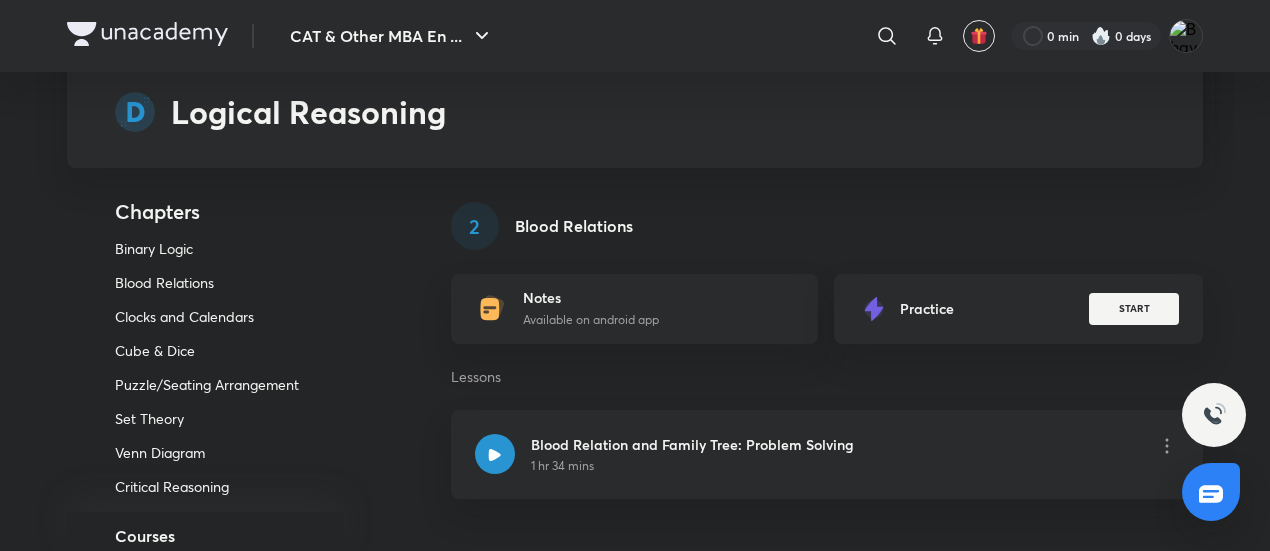 click on "2 Blood Relations Notes Available on android app Practice START Lessons Blood Relation and Family Tree: Problem Solving 1 hr 34 mins" at bounding box center [827, 350] 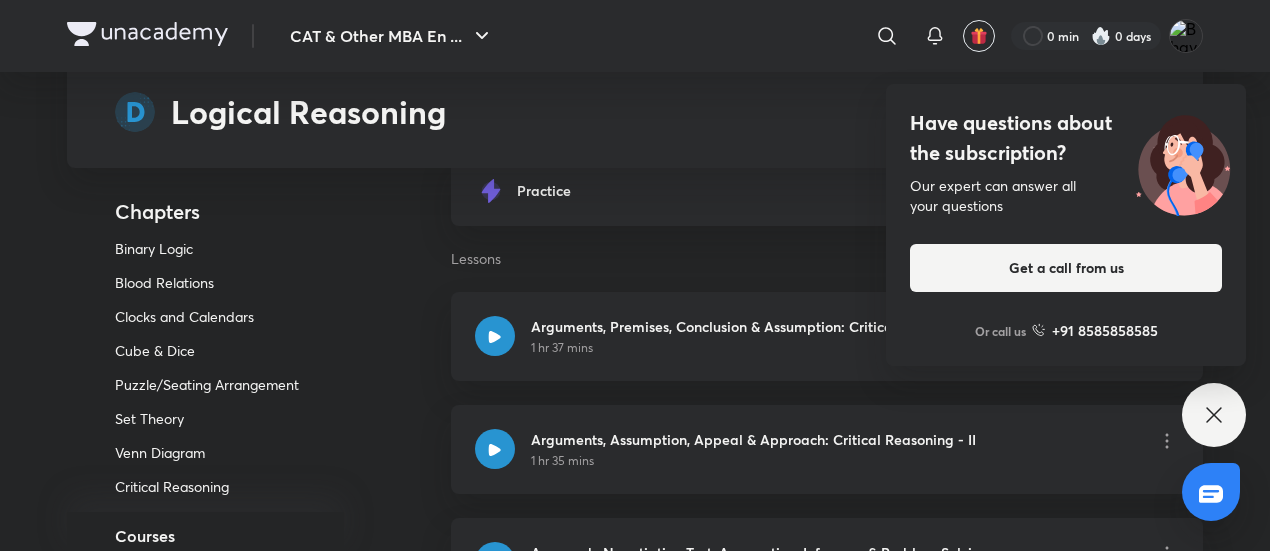 scroll, scrollTop: 5701, scrollLeft: 0, axis: vertical 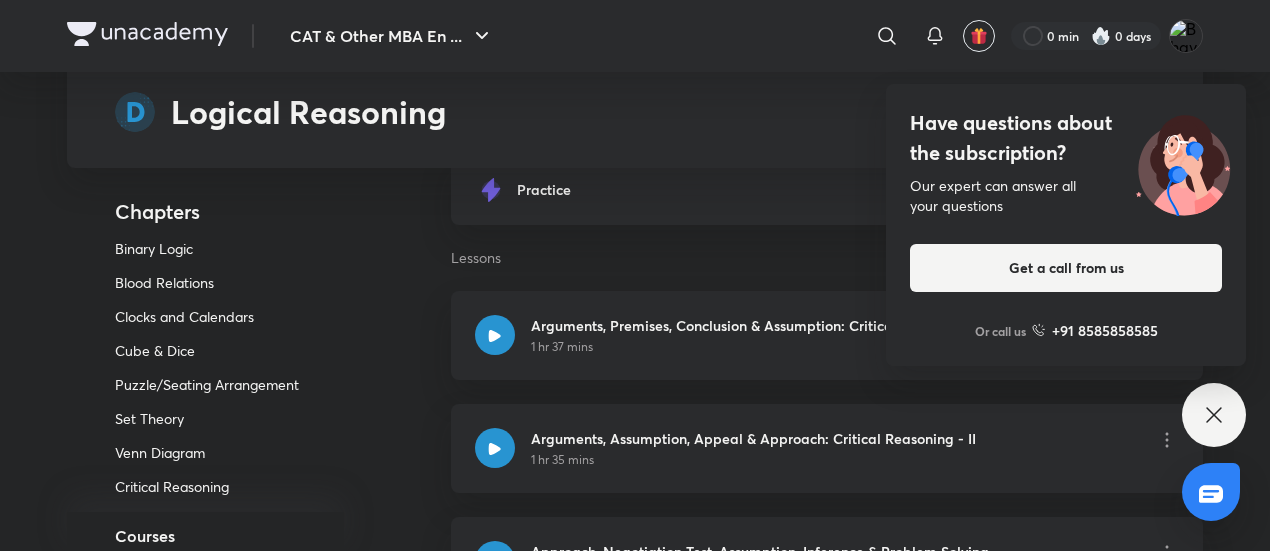 click 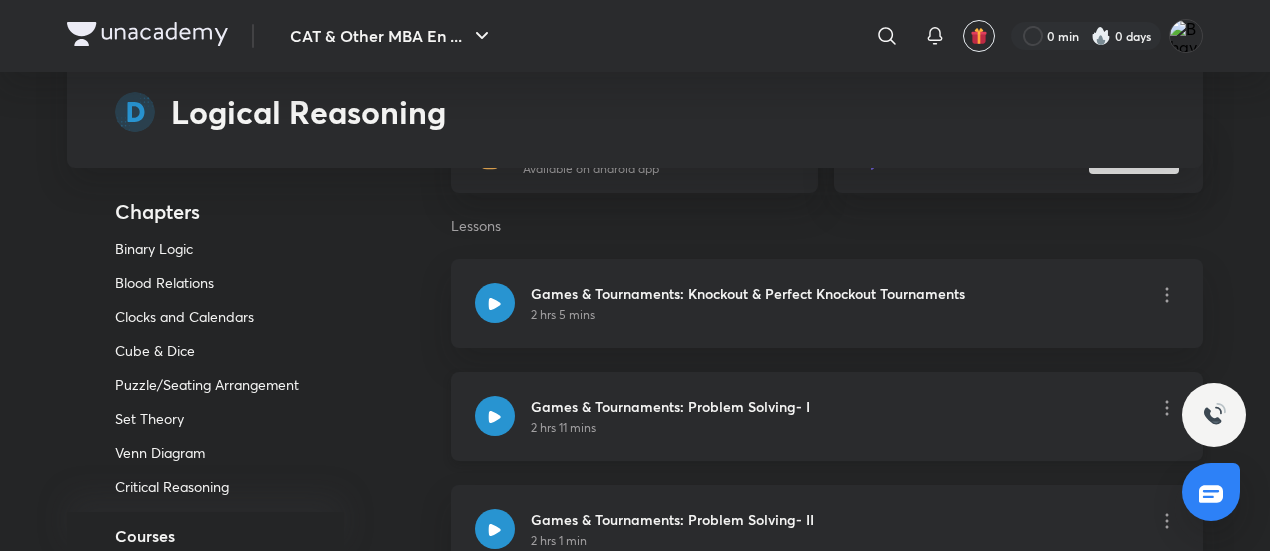 scroll, scrollTop: 8674, scrollLeft: 0, axis: vertical 